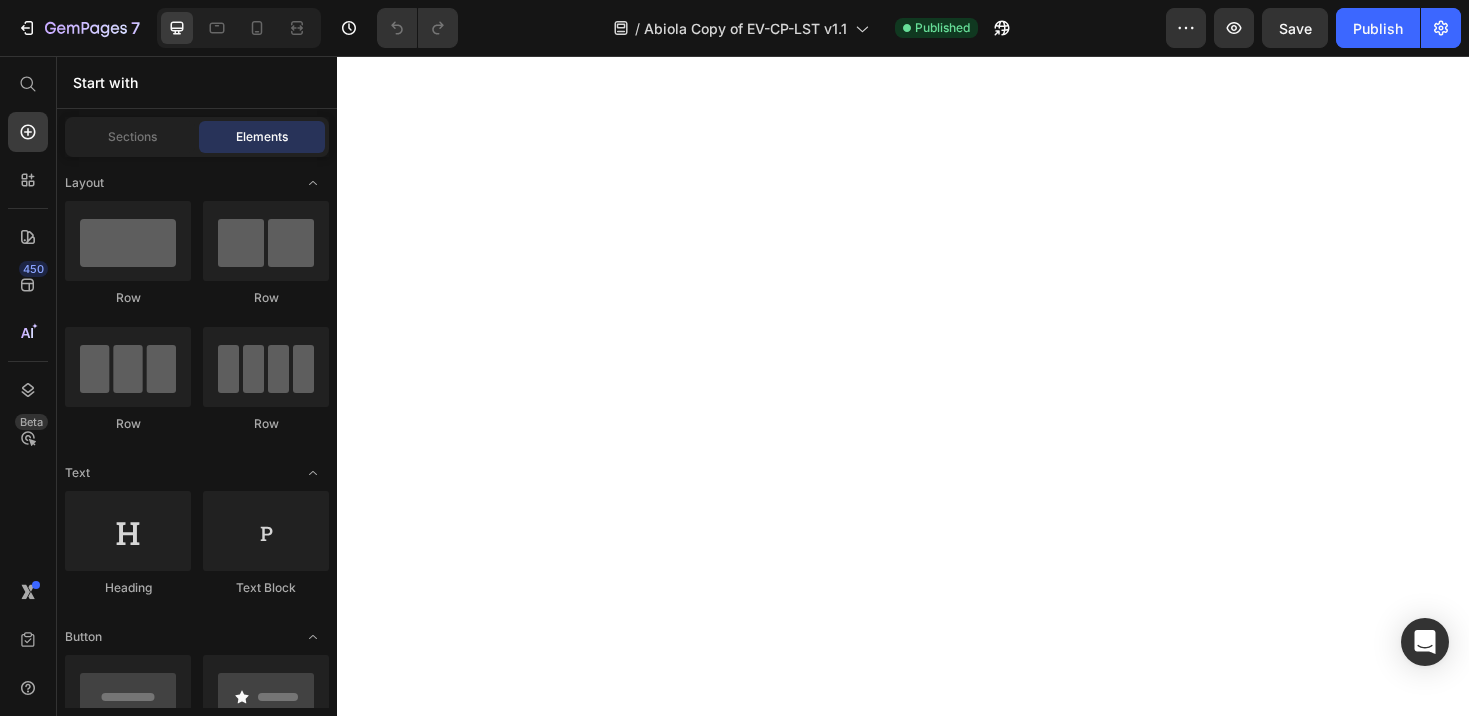 scroll, scrollTop: 0, scrollLeft: 0, axis: both 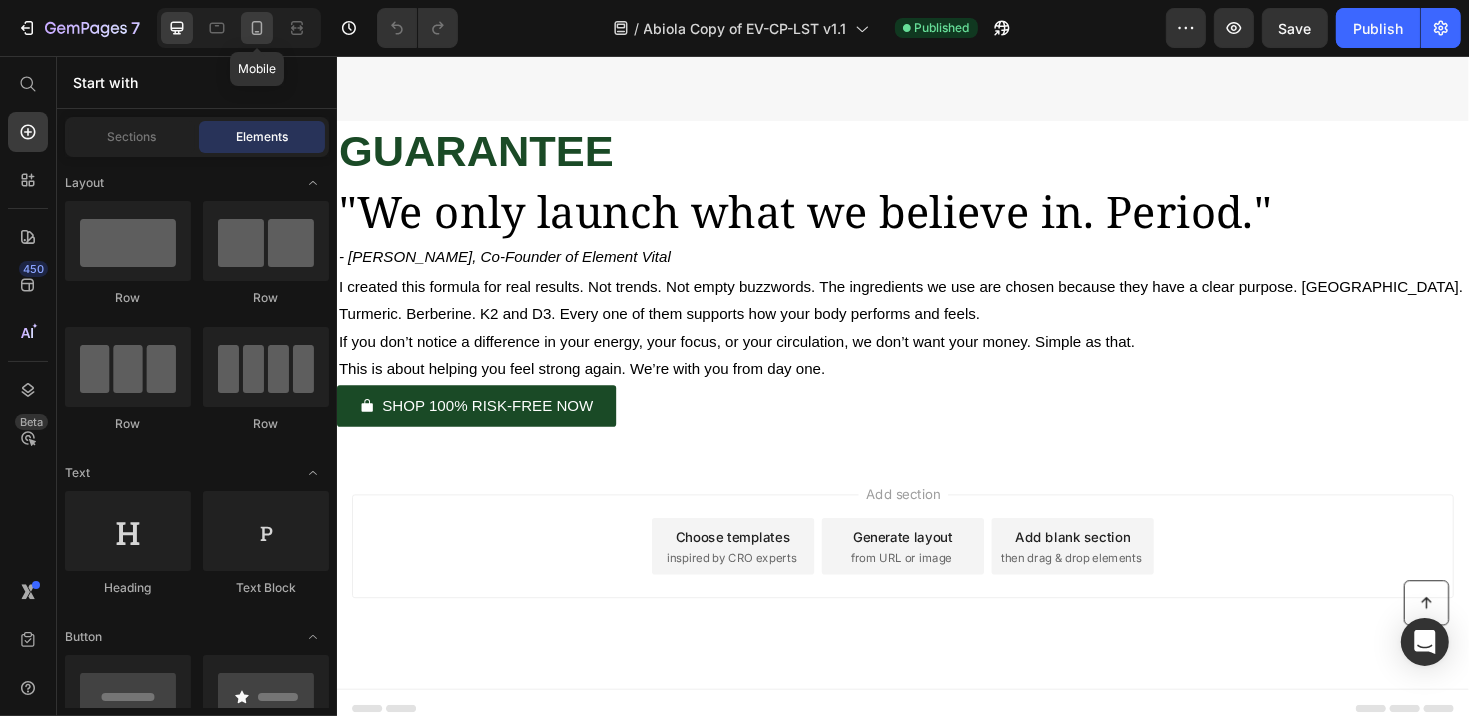 click 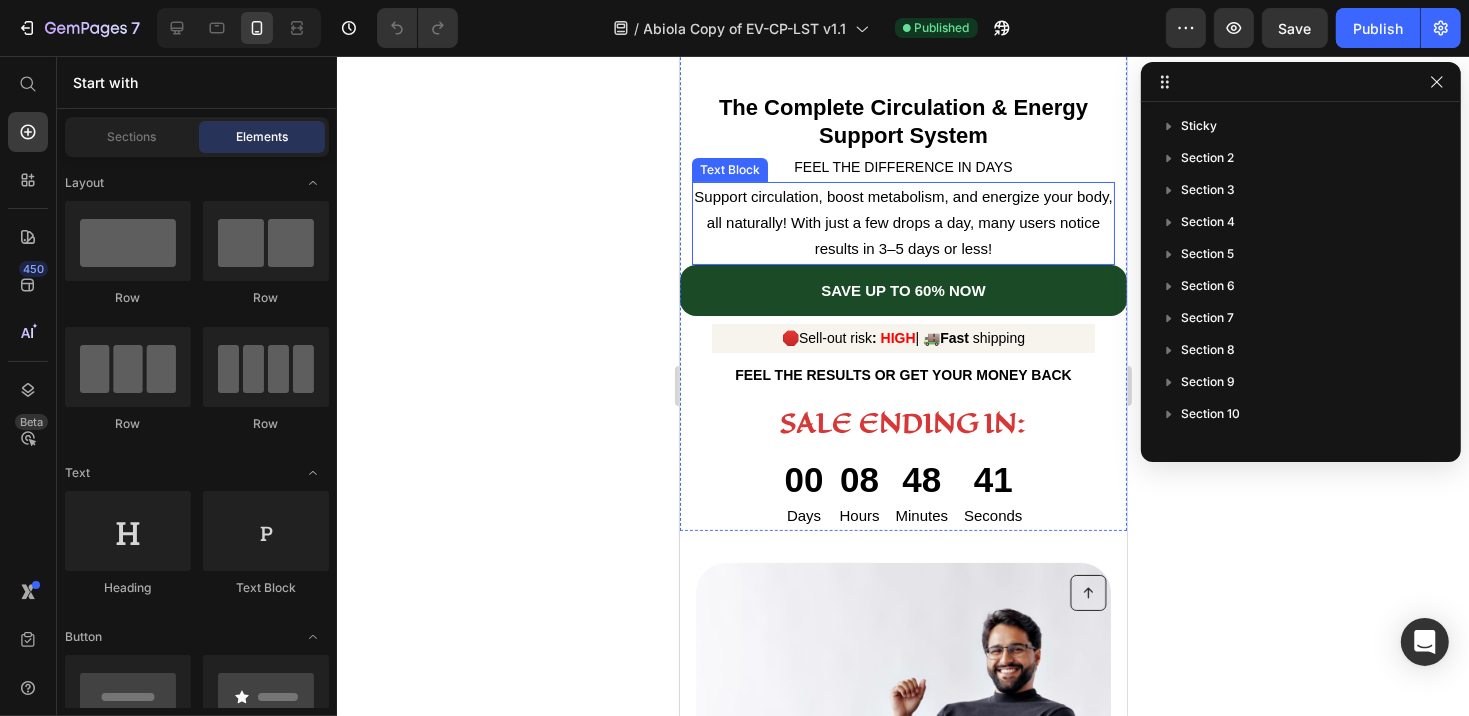 scroll, scrollTop: 12351, scrollLeft: 0, axis: vertical 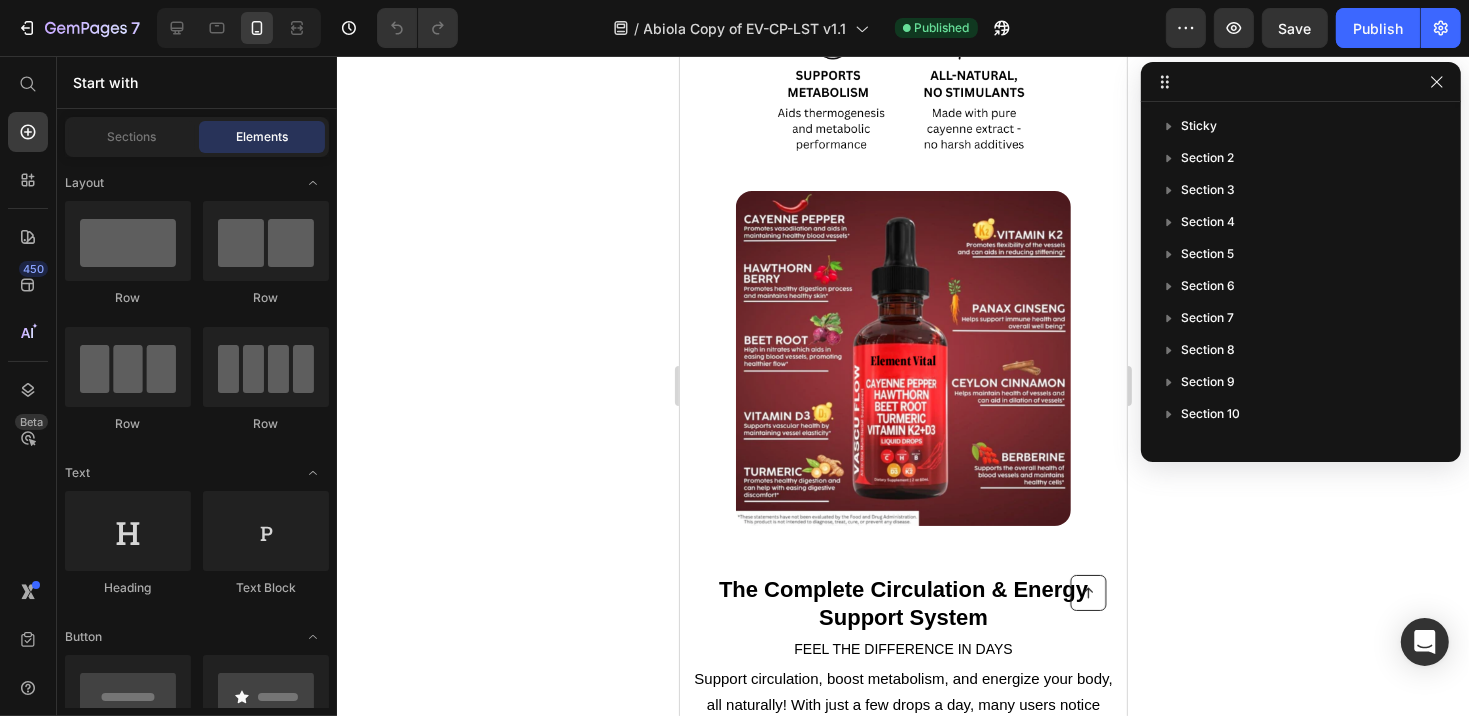 click 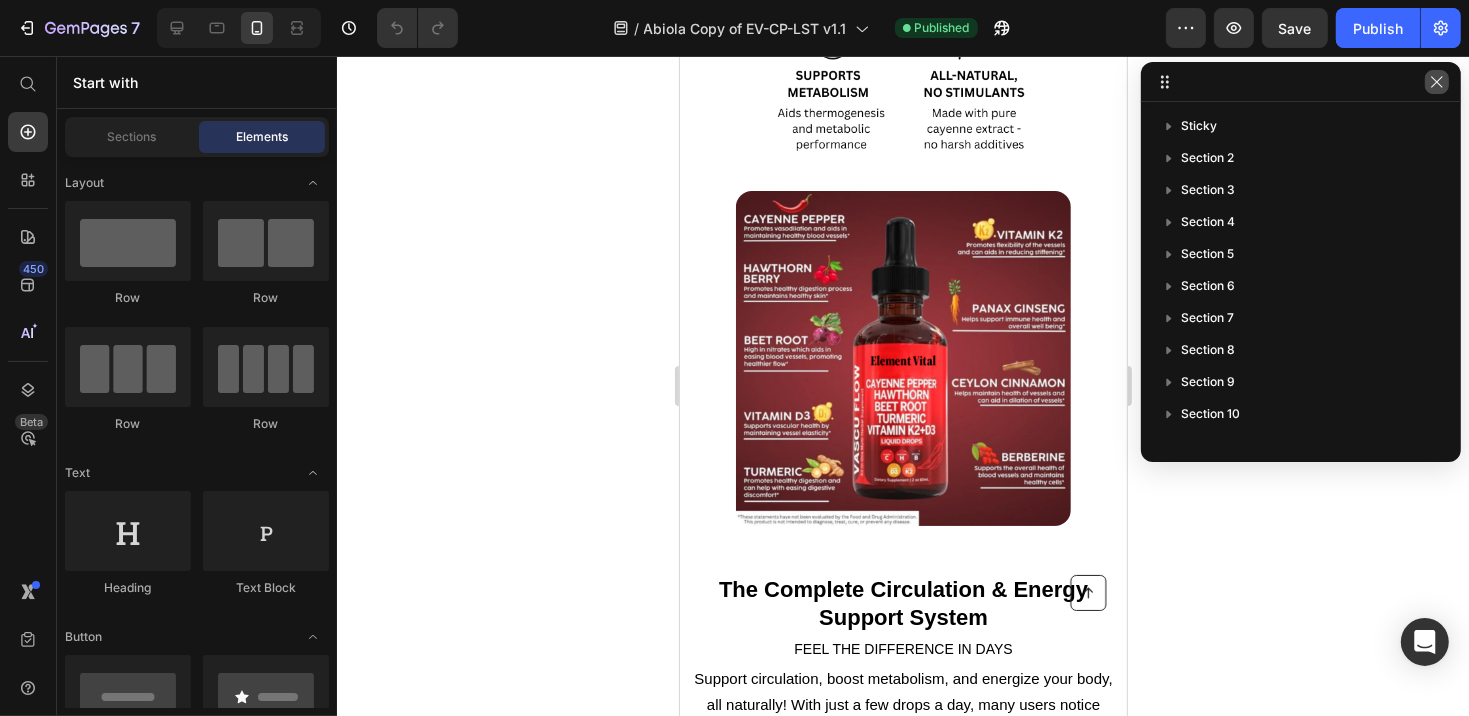 click 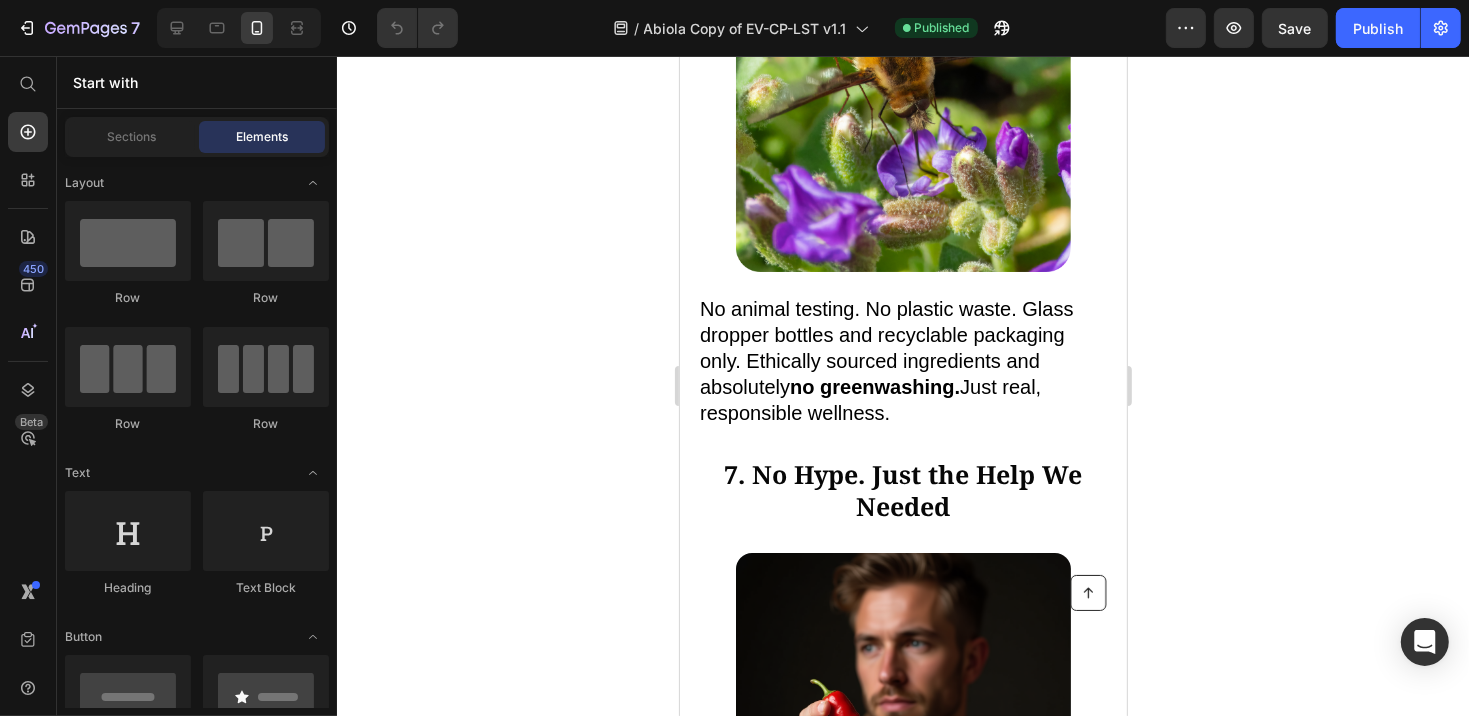 scroll, scrollTop: 5516, scrollLeft: 0, axis: vertical 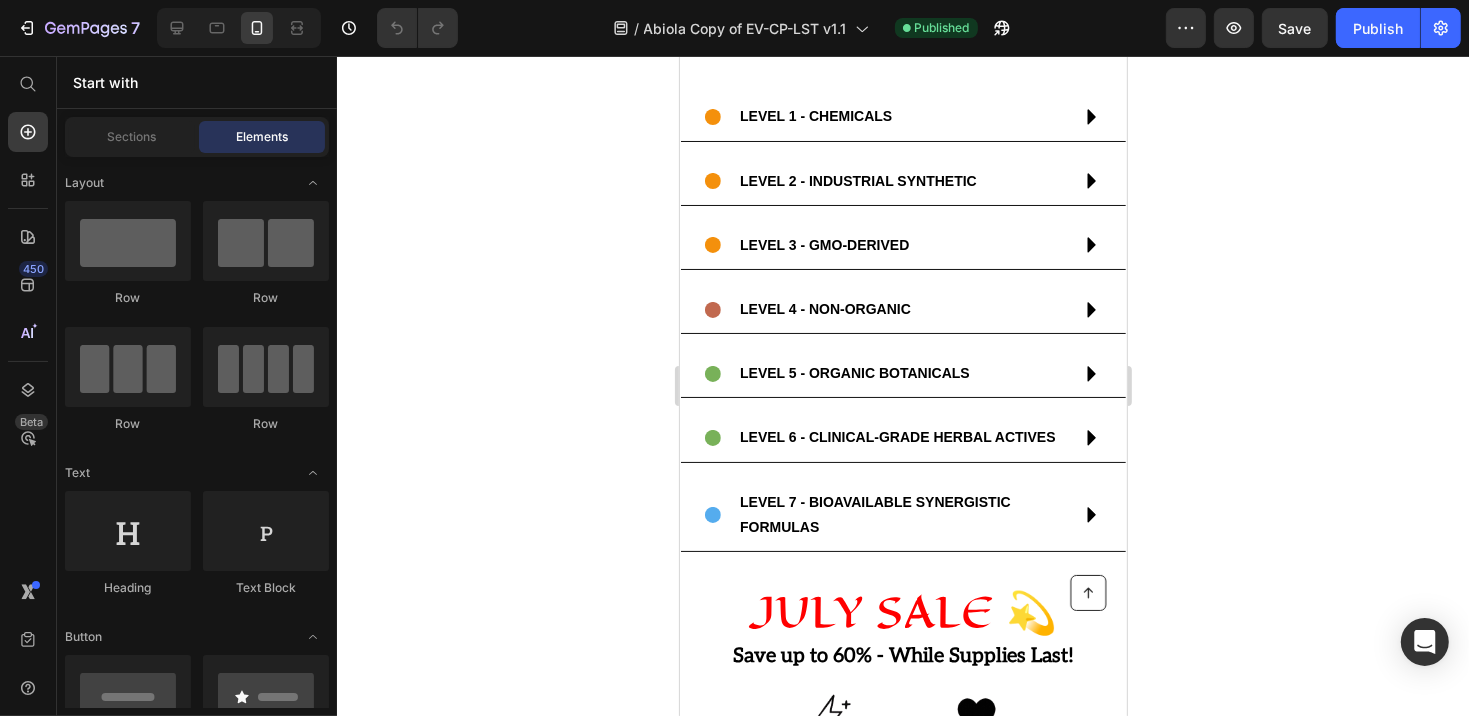 drag, startPoint x: 1117, startPoint y: 305, endPoint x: 1811, endPoint y: 584, distance: 747.98193 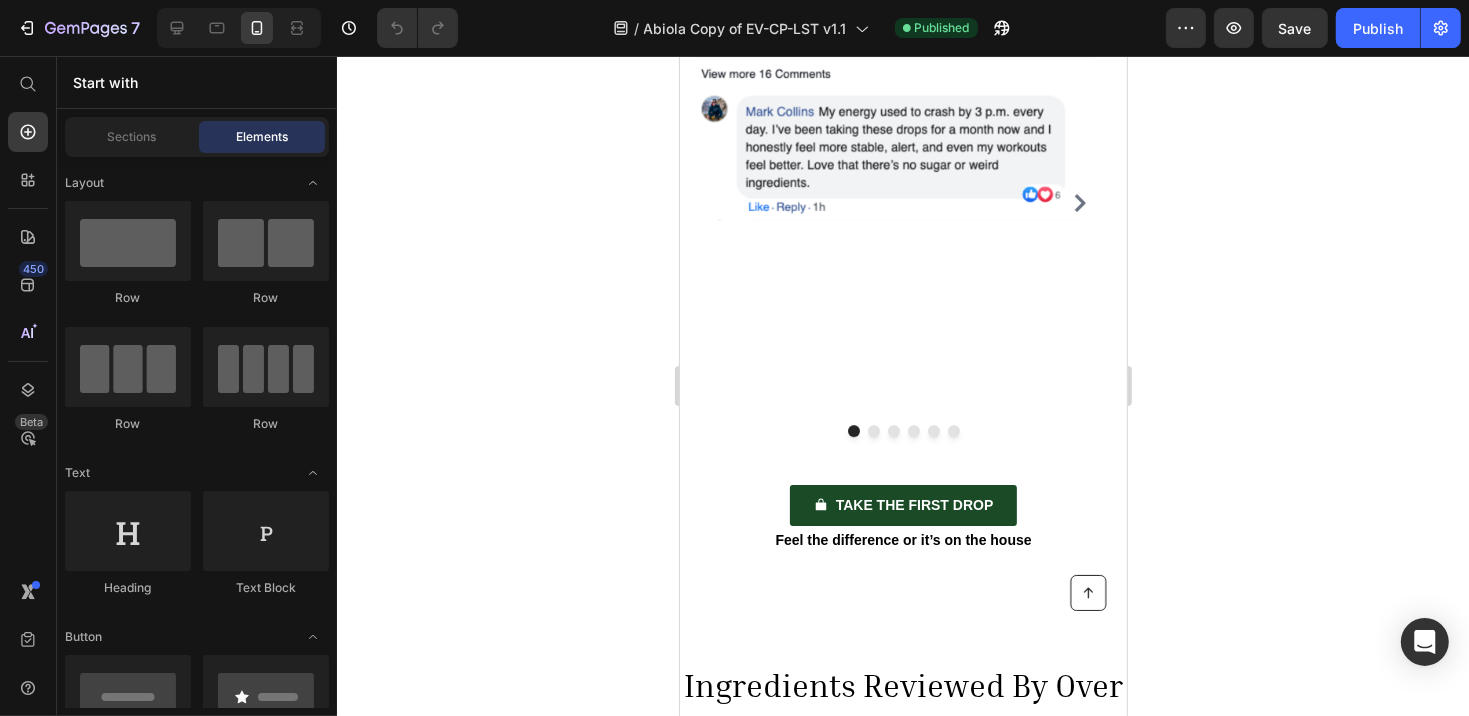 scroll, scrollTop: 11664, scrollLeft: 0, axis: vertical 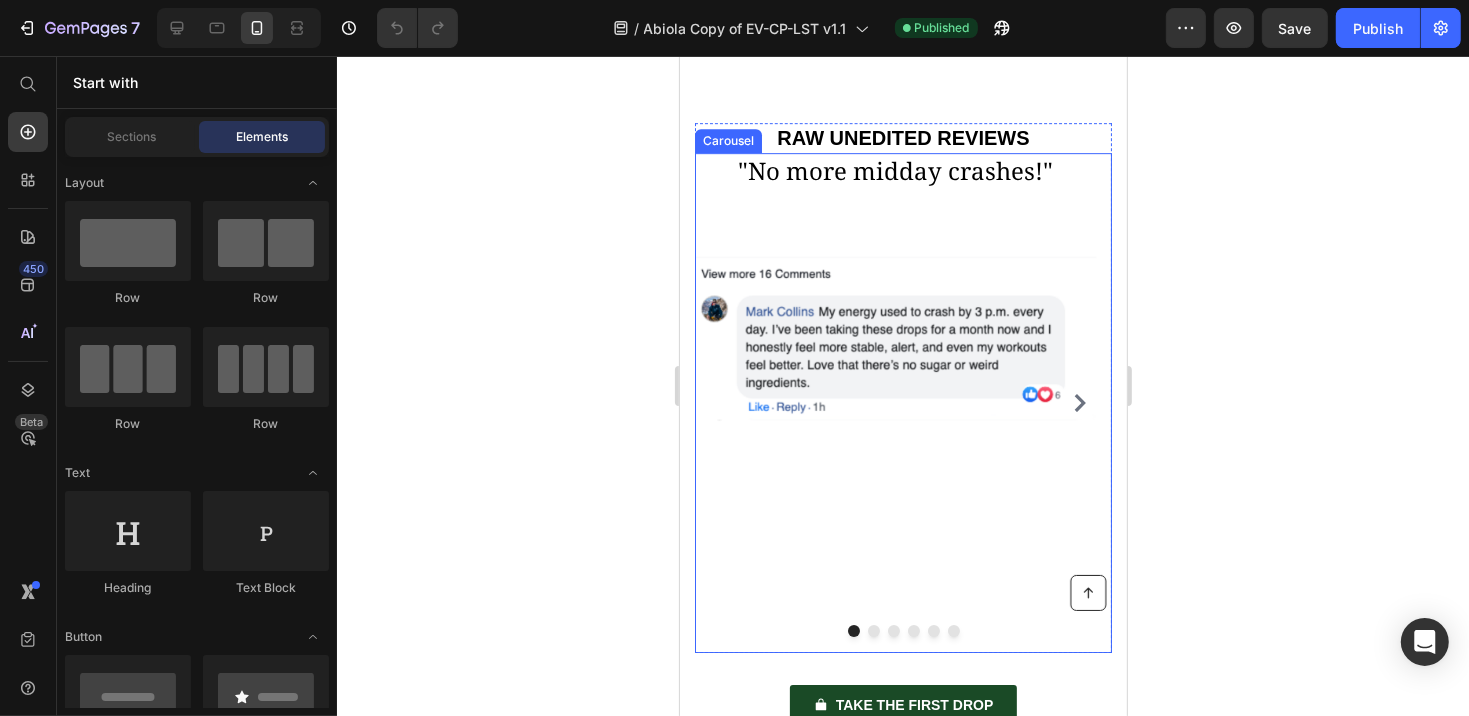 click 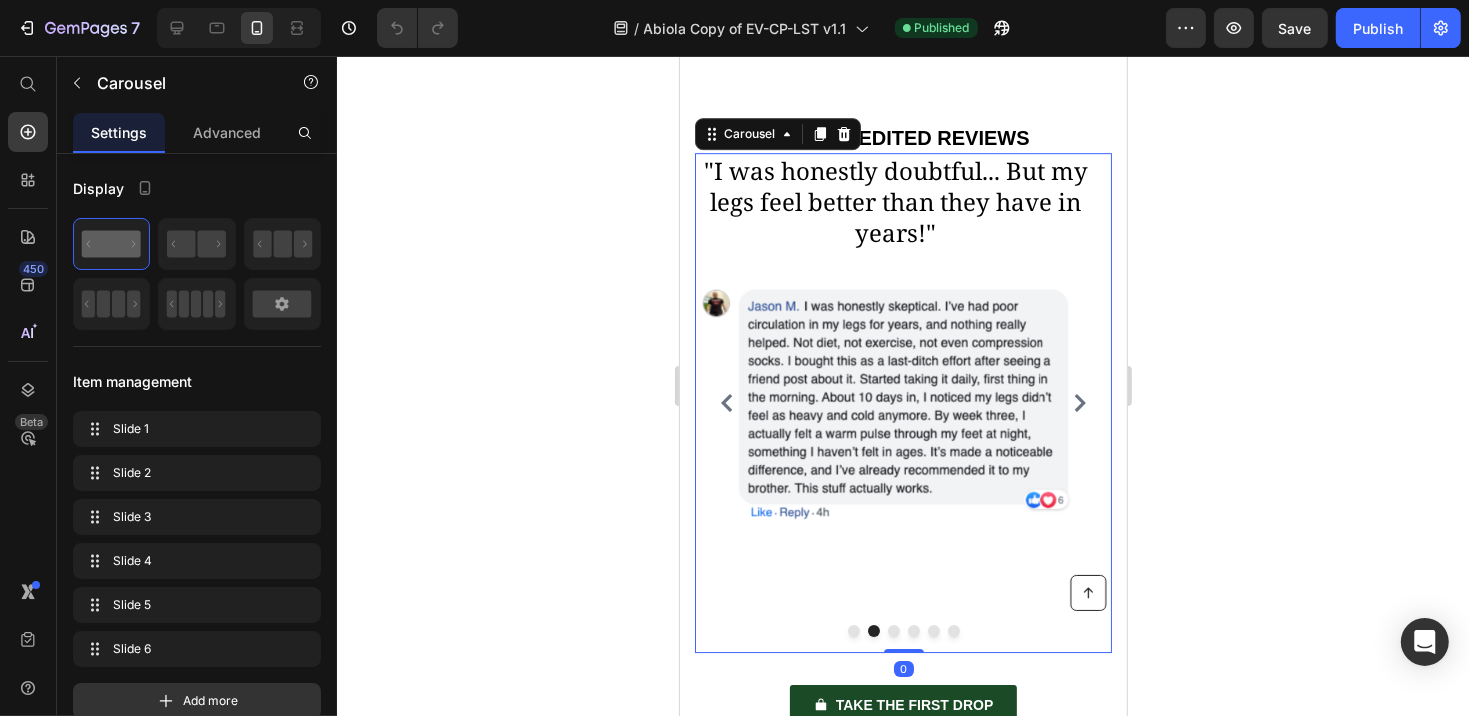 click 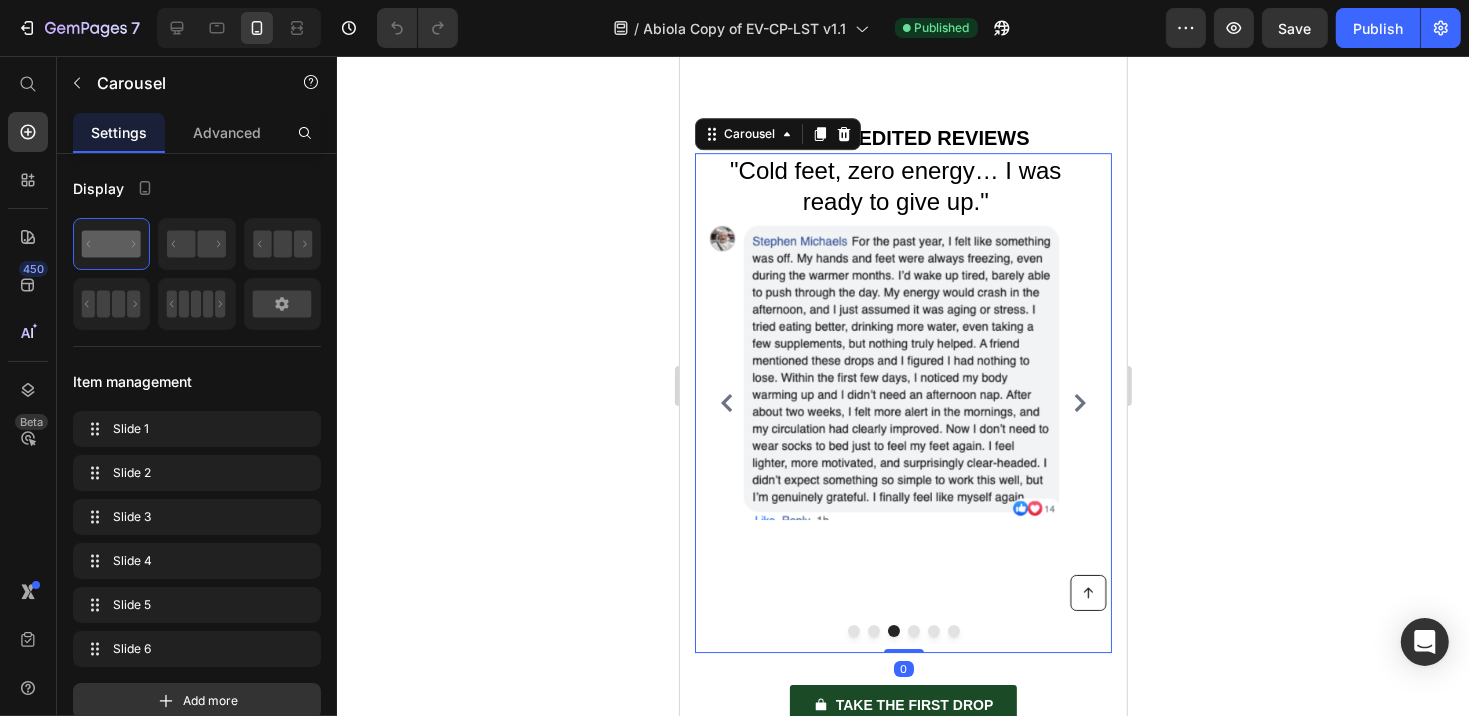 click 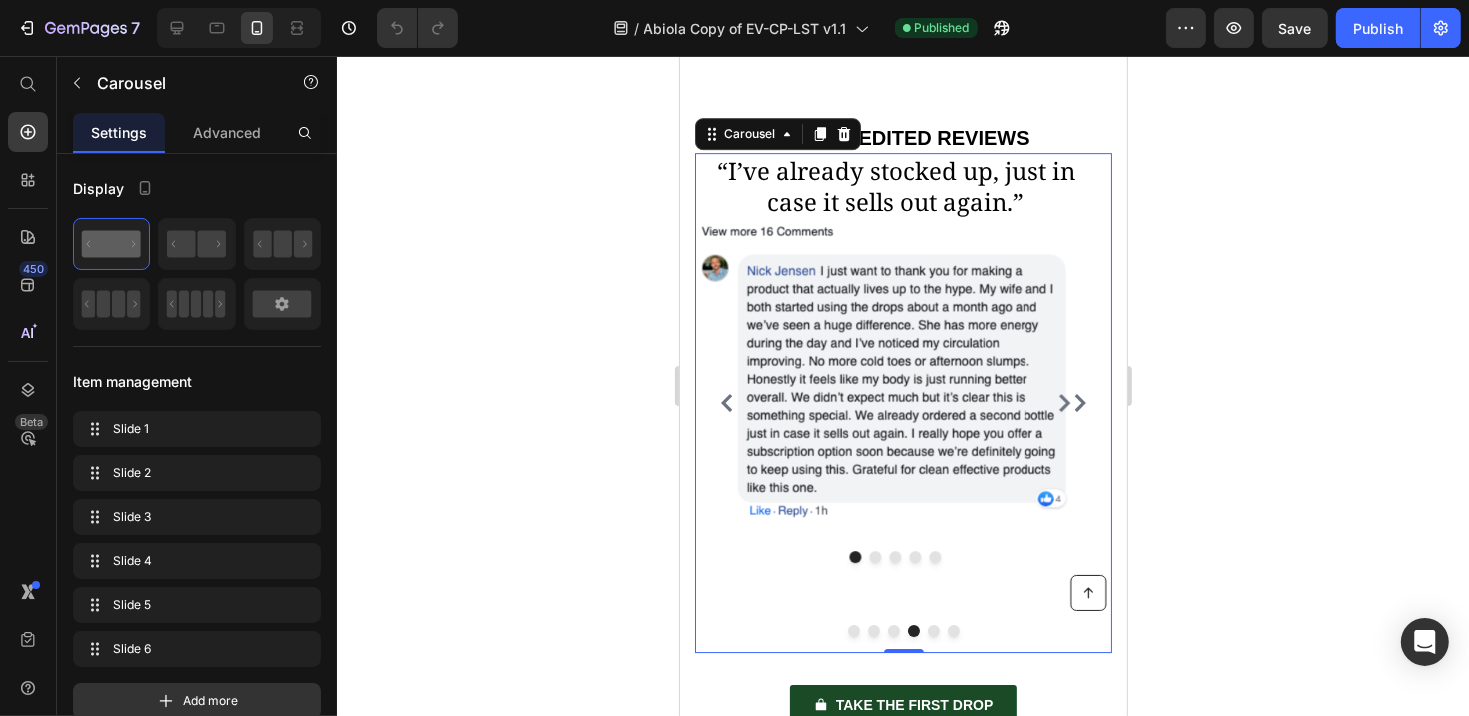 click 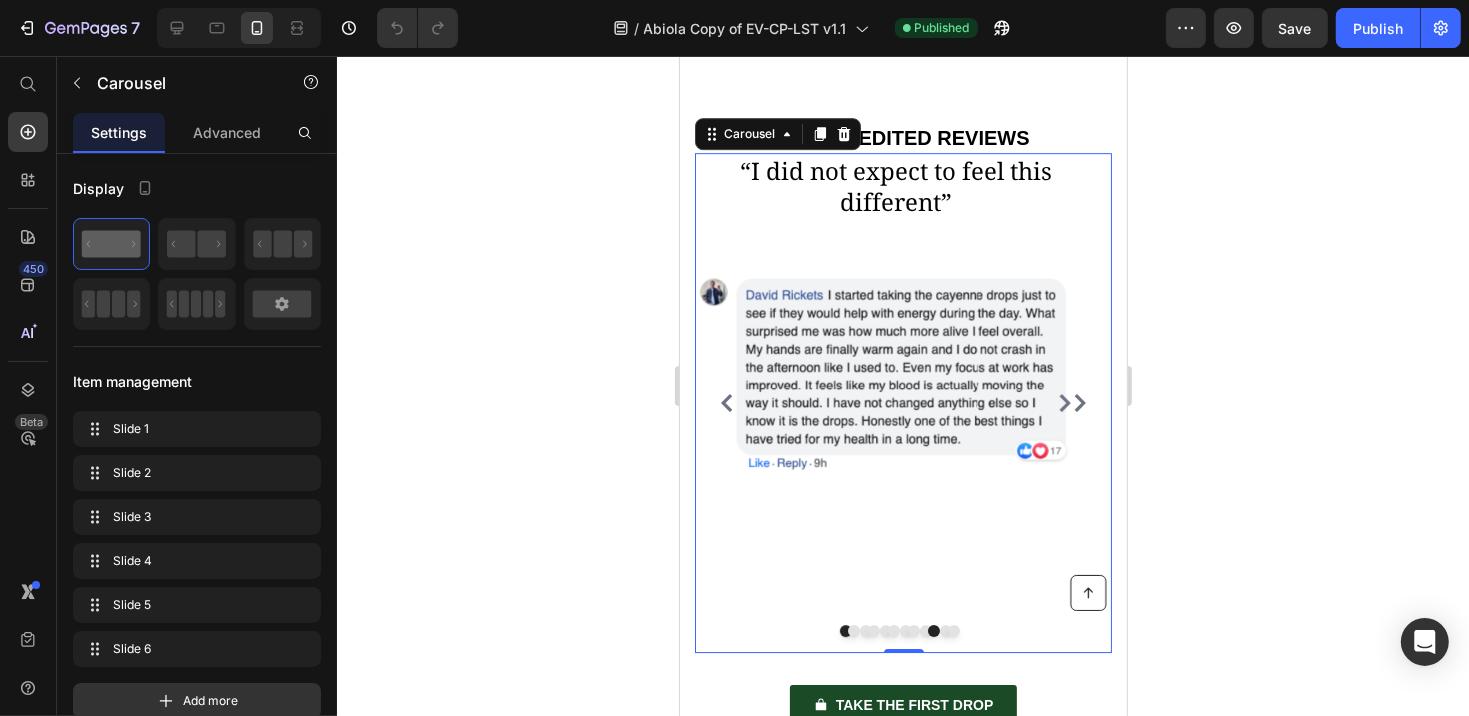 click 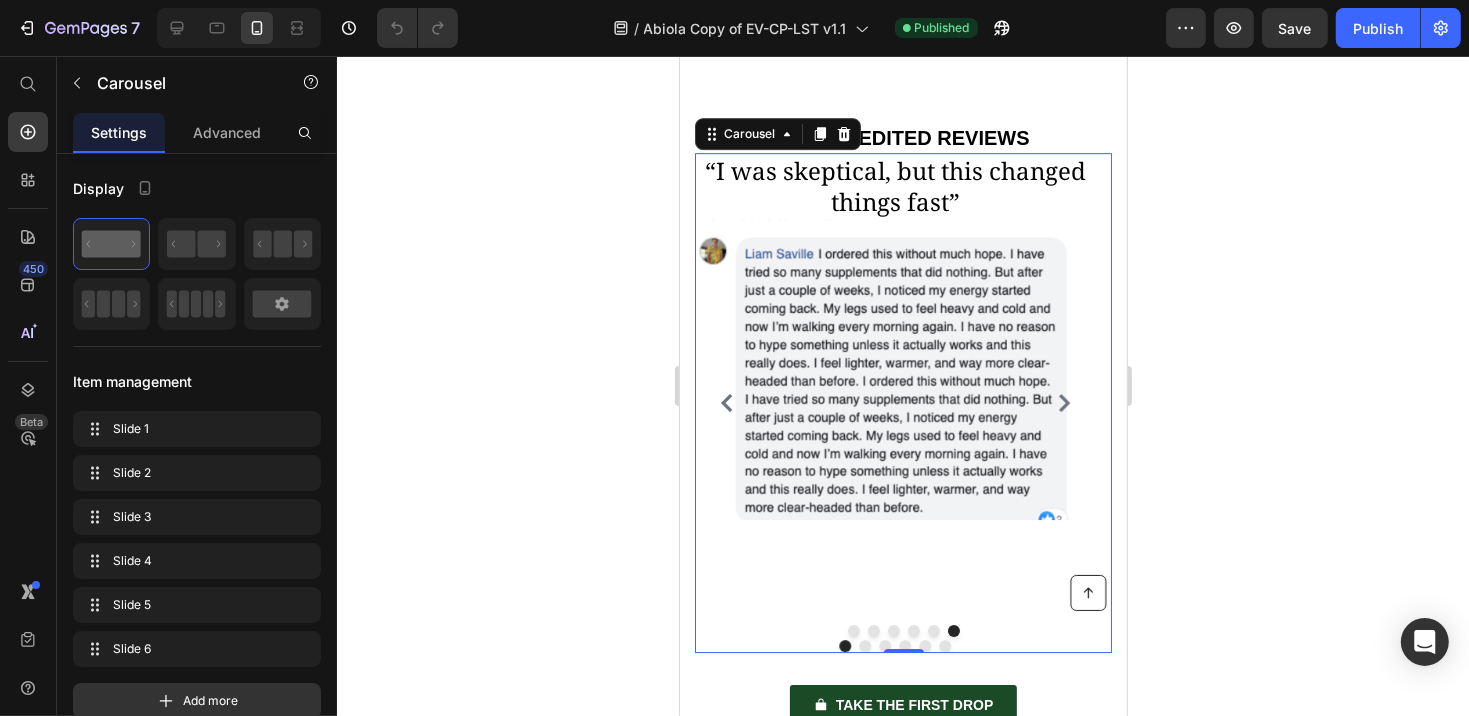 click 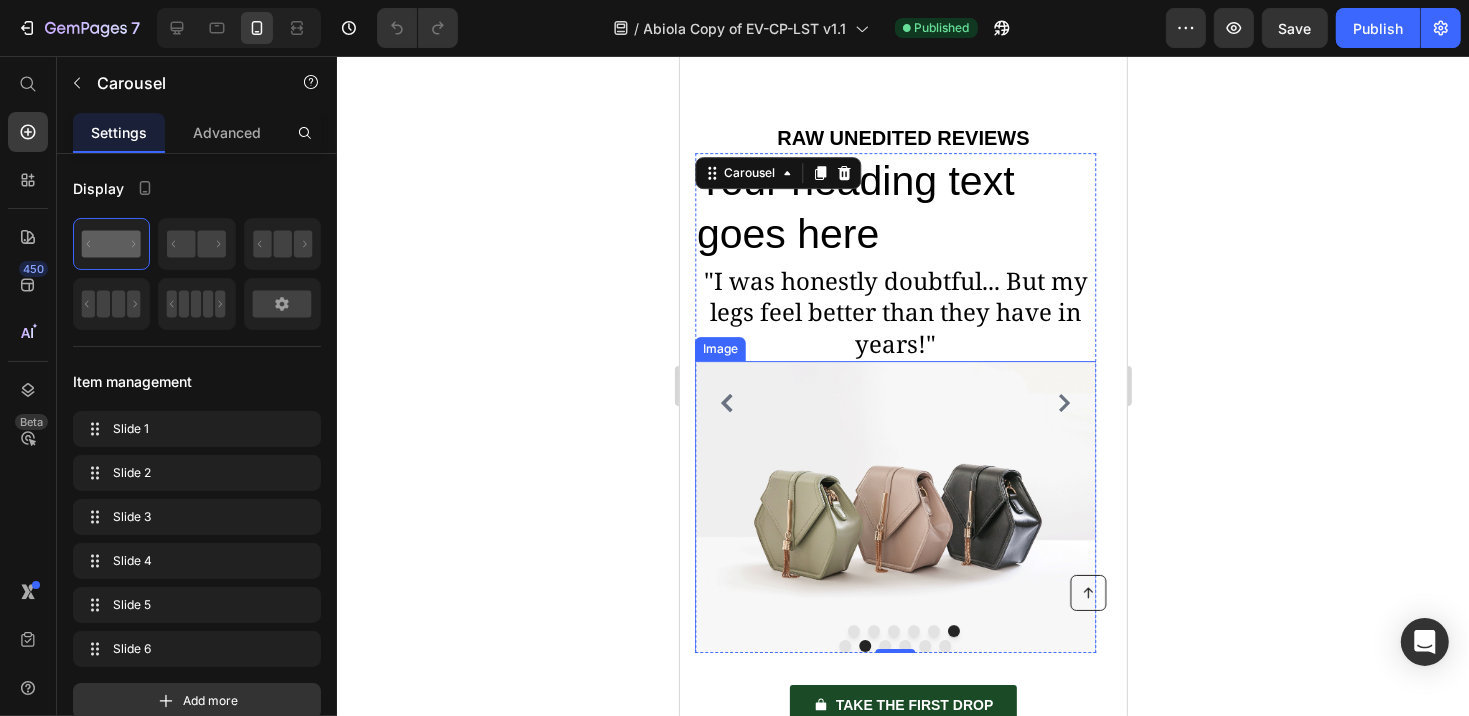click at bounding box center [895, 510] 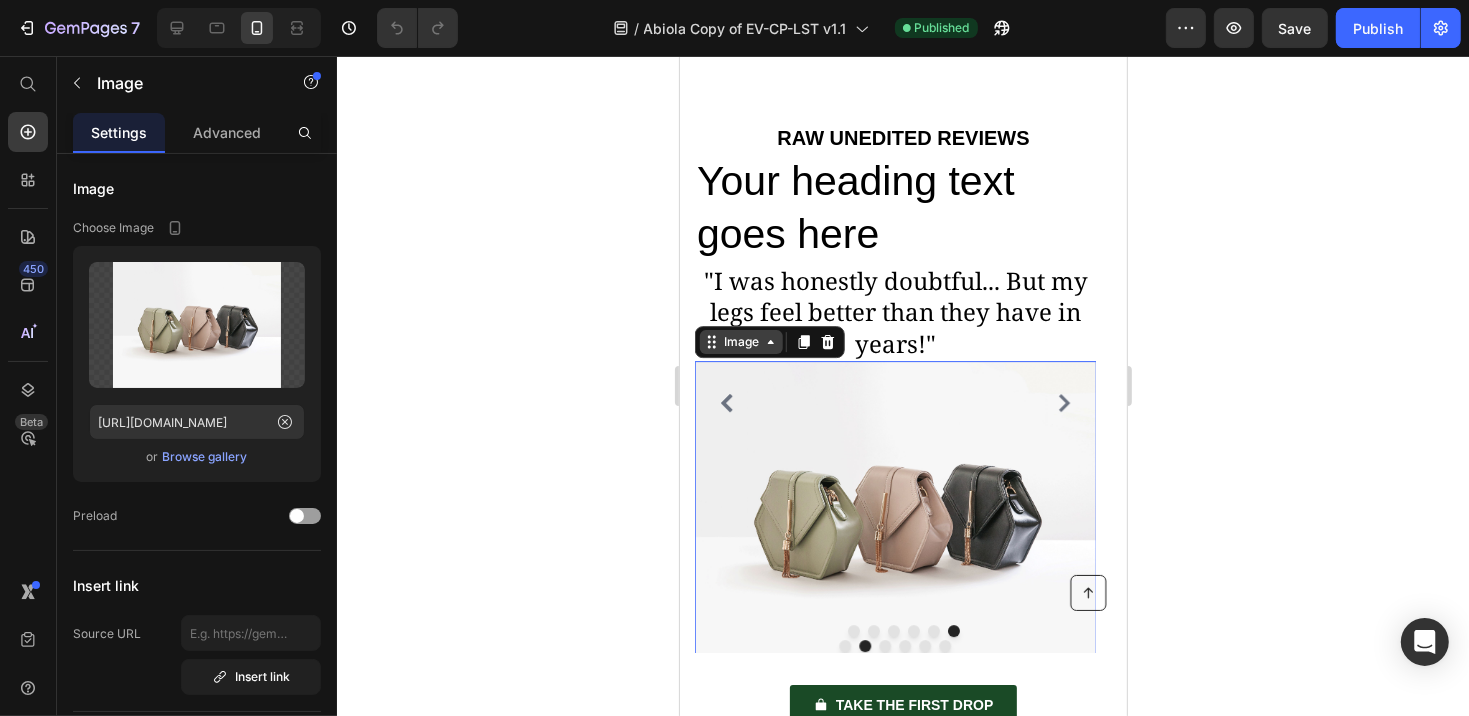 click 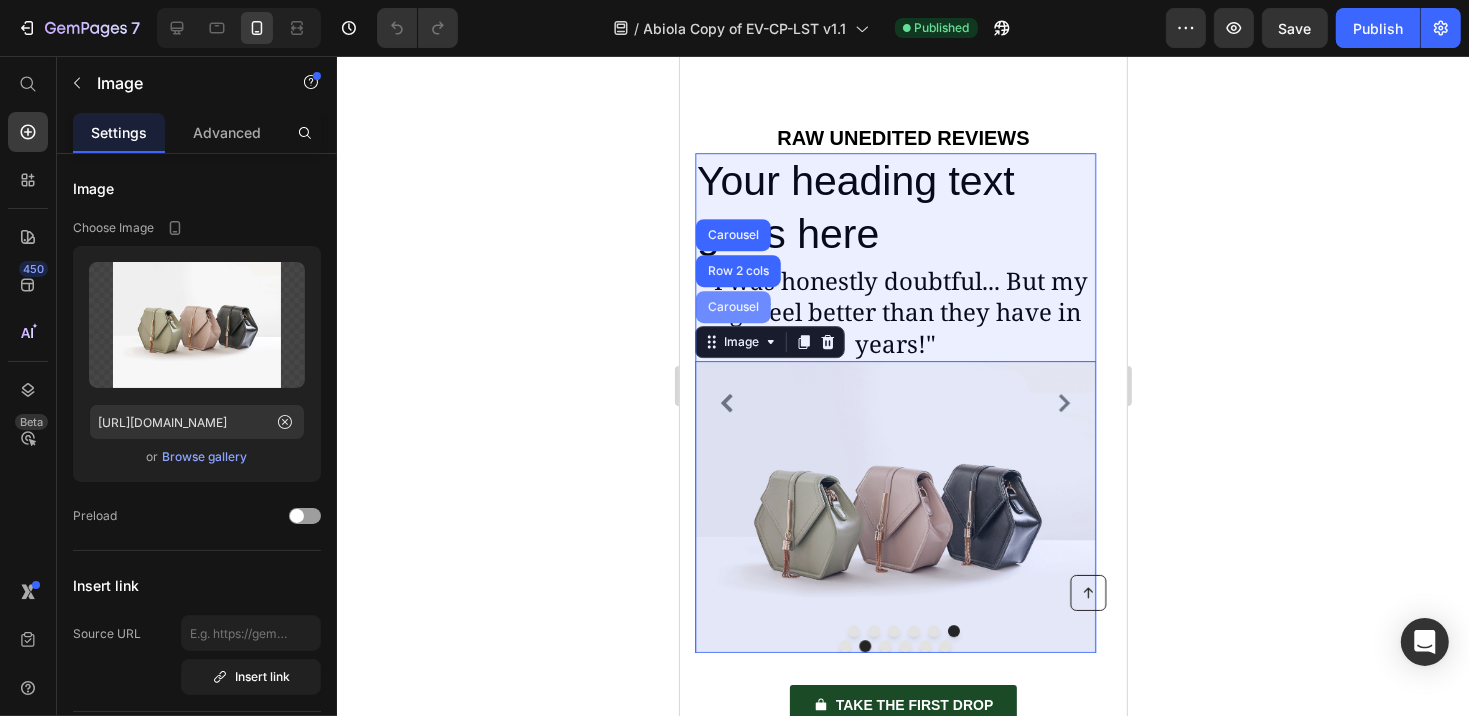 click on "Carousel" at bounding box center (732, 306) 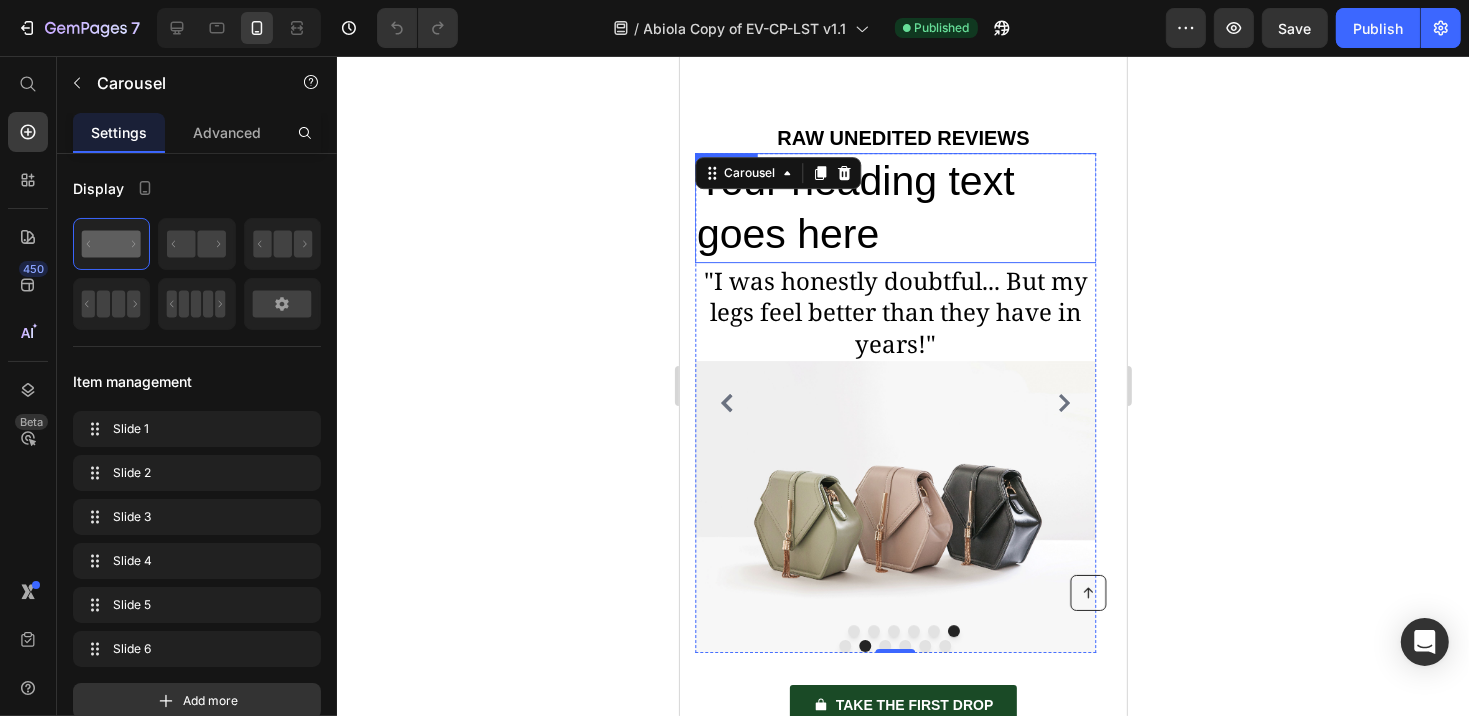 click on "Your heading text goes here" at bounding box center (895, 207) 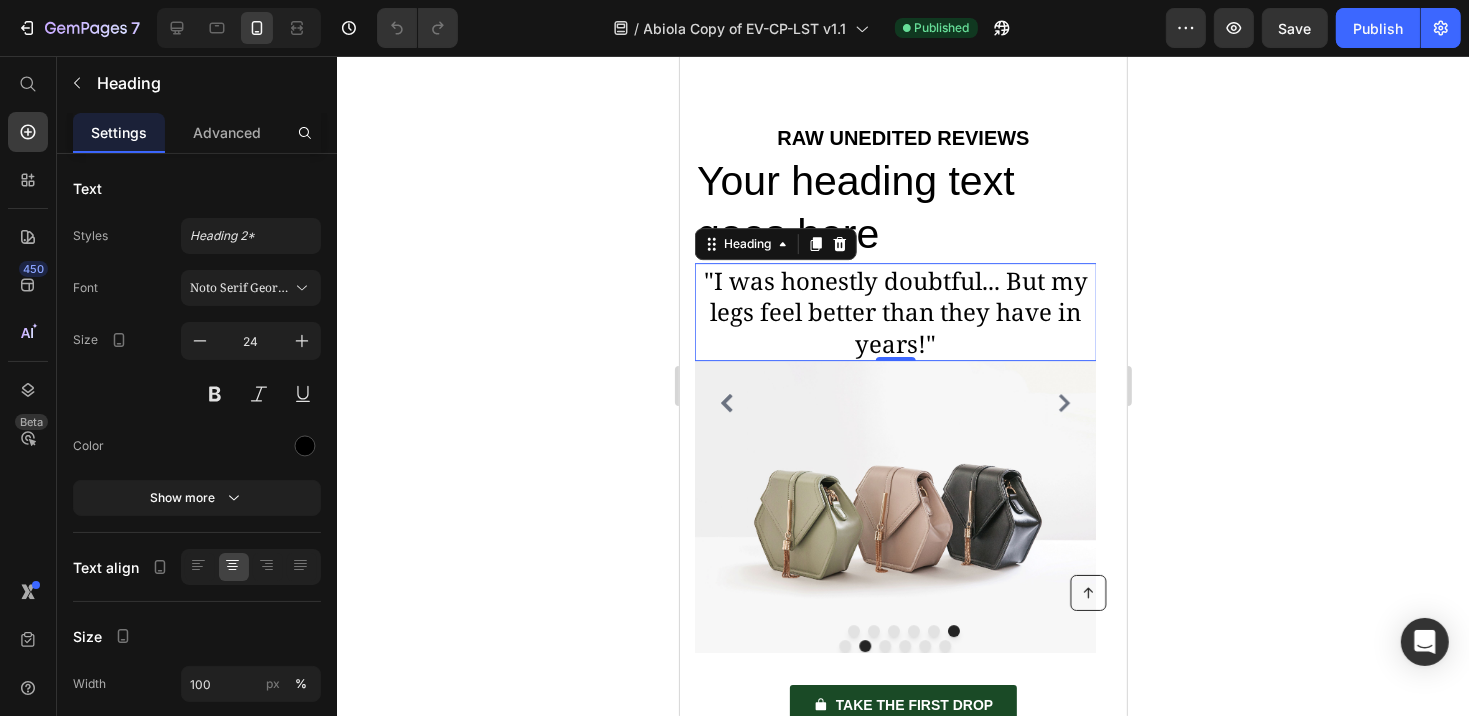 click on ""I was honestly doubtful... But my legs feel better than they have in years!"" at bounding box center [895, 311] 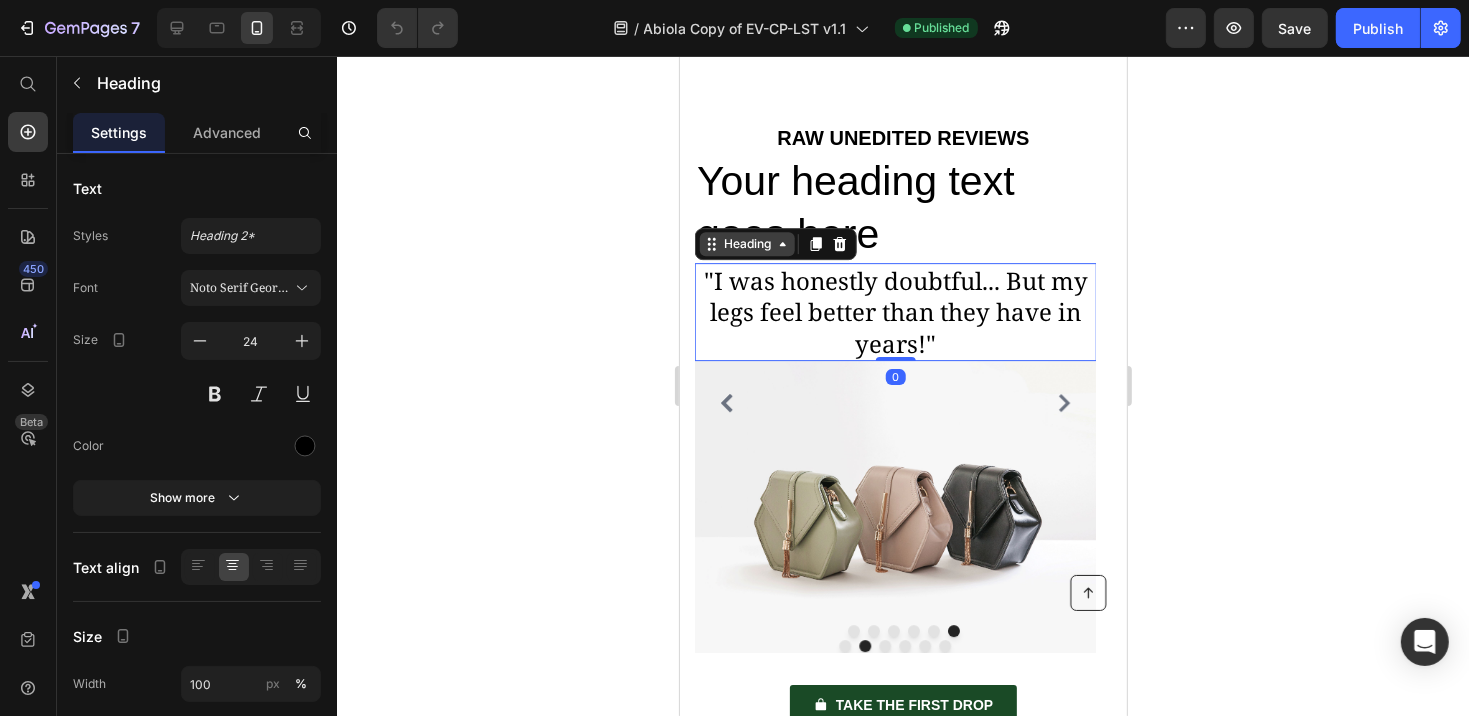 click on "Heading" at bounding box center [746, 243] 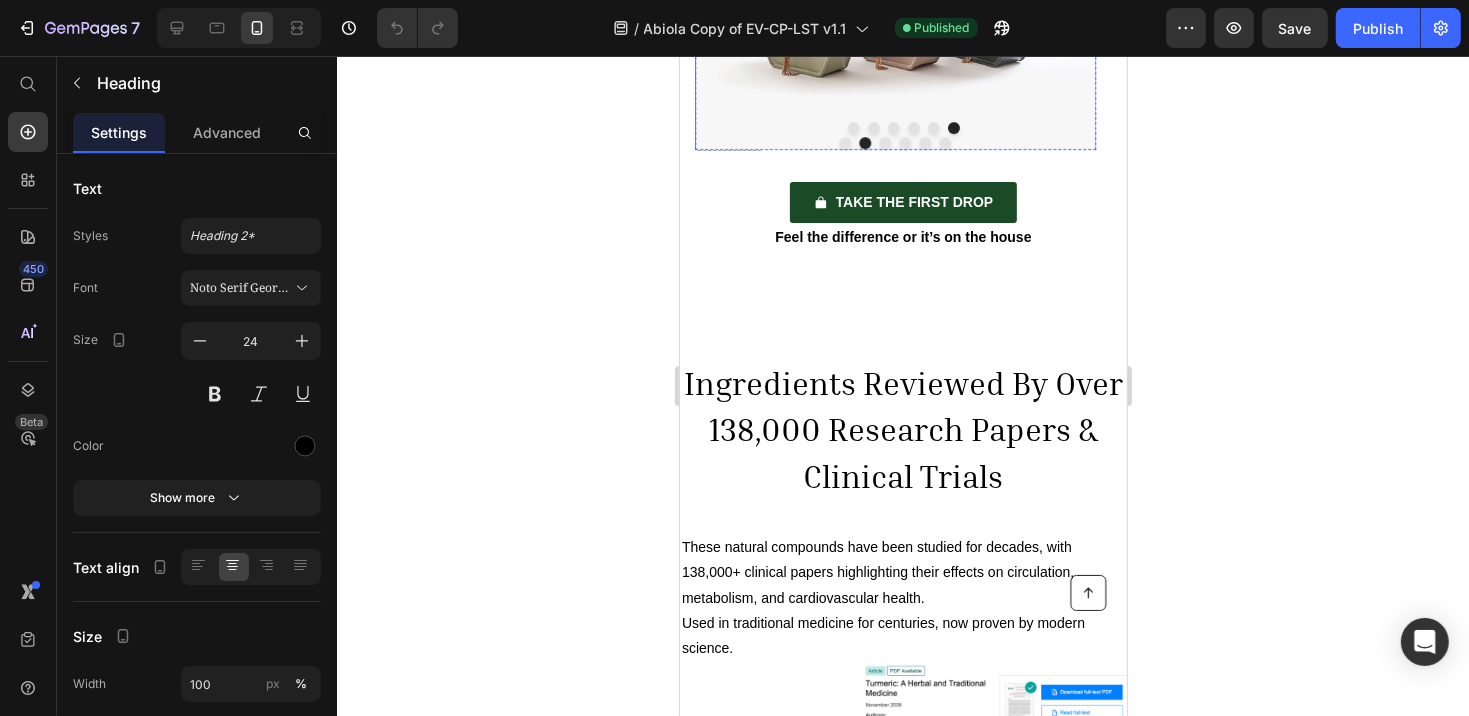 scroll, scrollTop: 11864, scrollLeft: 0, axis: vertical 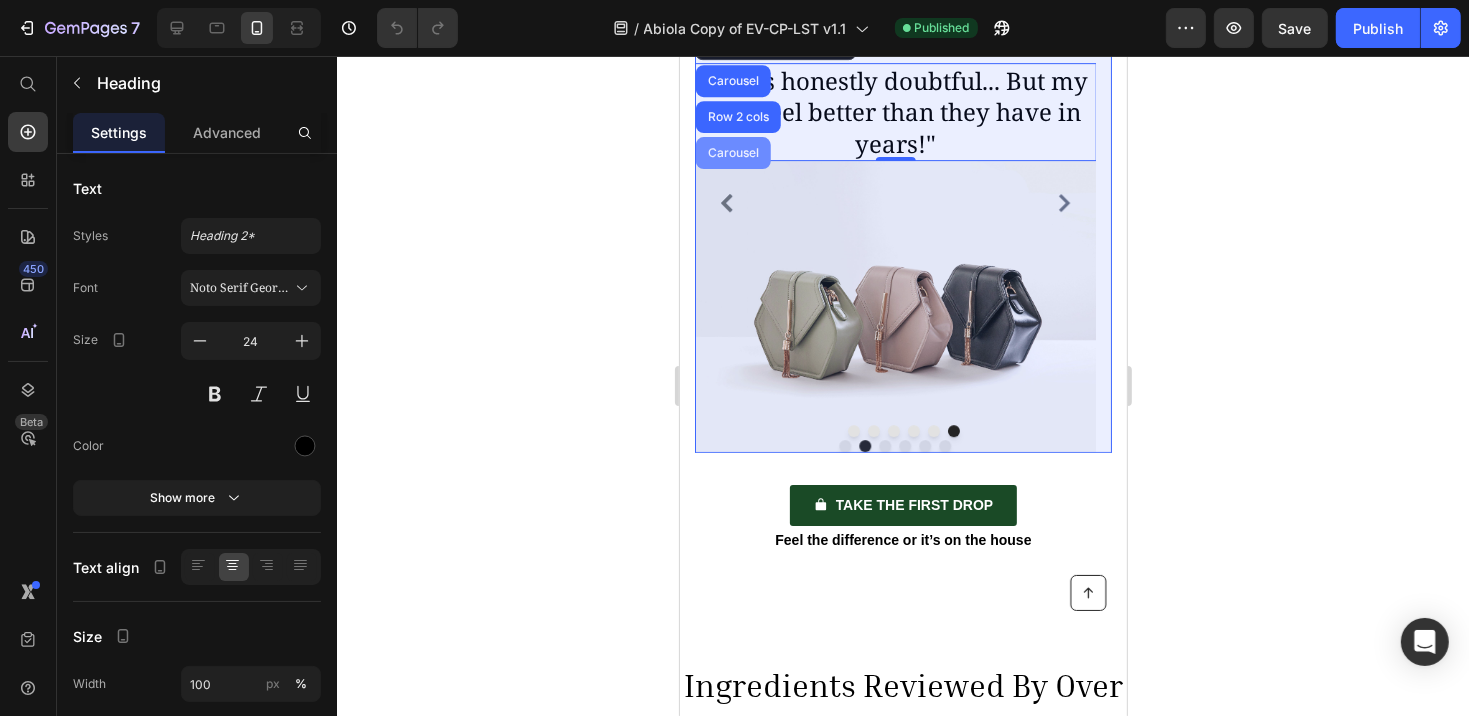 click on "Carousel" at bounding box center [732, 152] 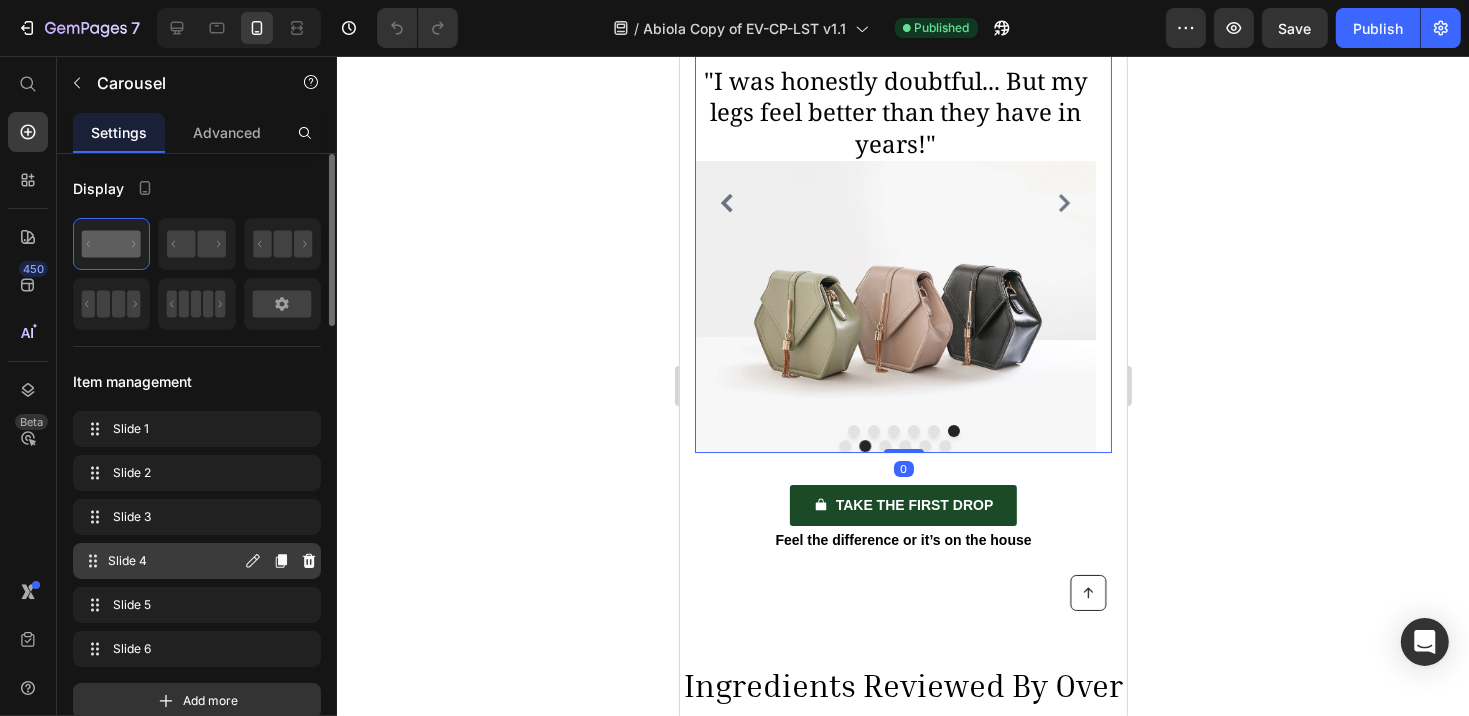 click on "Slide 4" at bounding box center (174, 561) 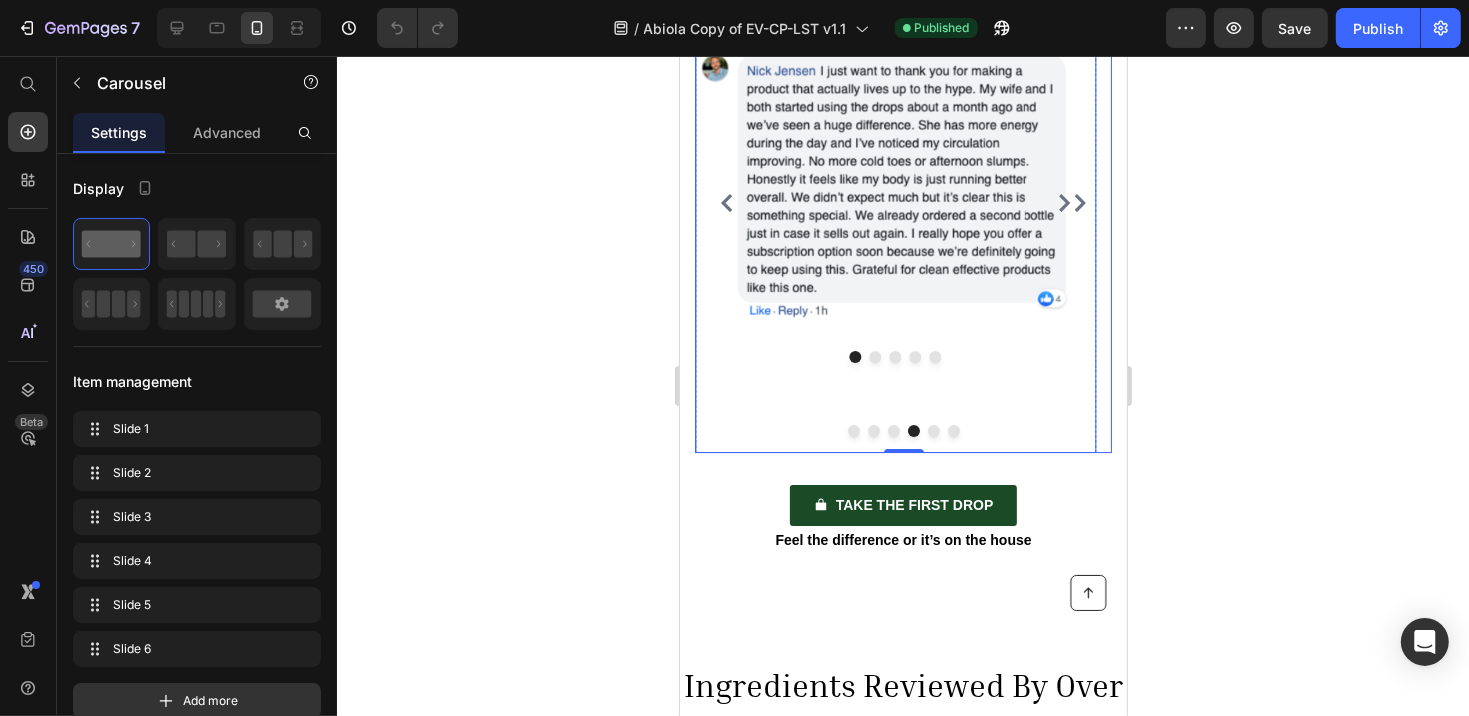scroll, scrollTop: 11764, scrollLeft: 0, axis: vertical 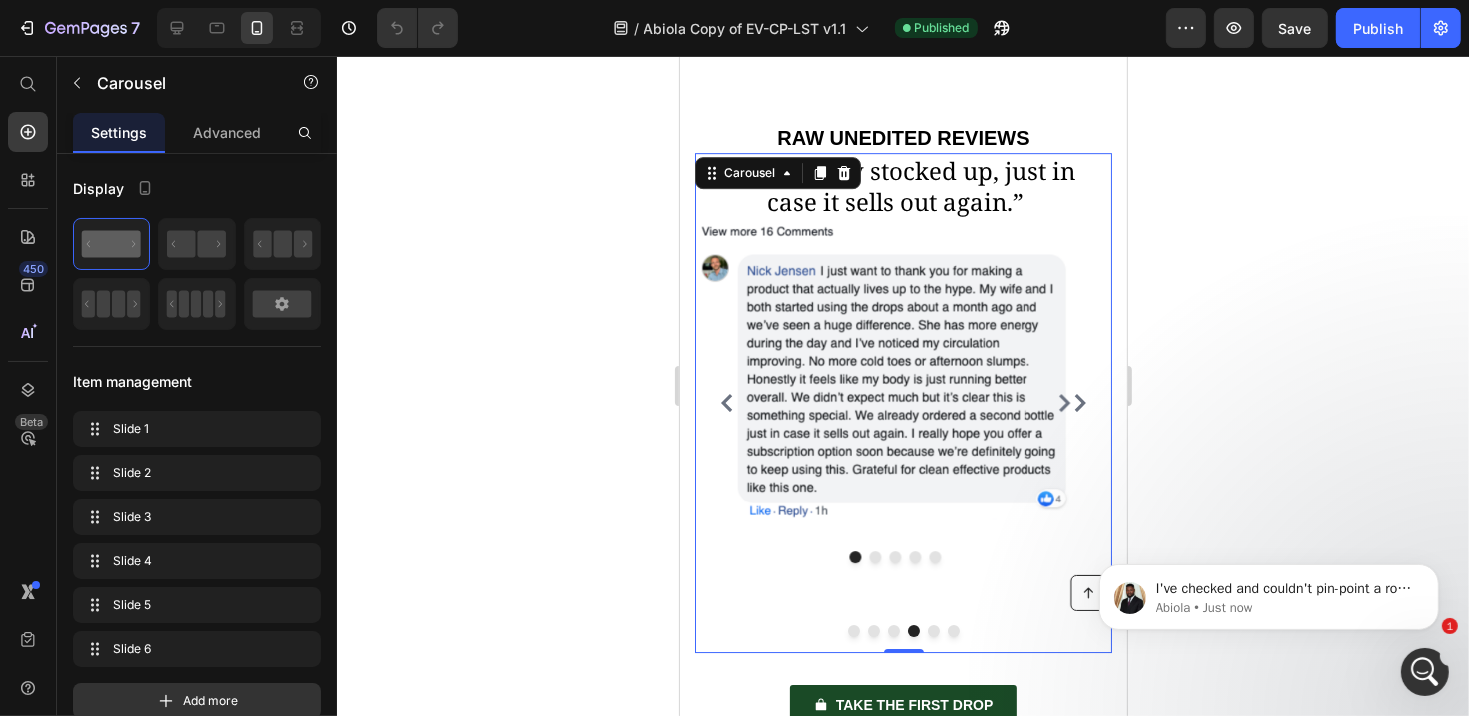 click 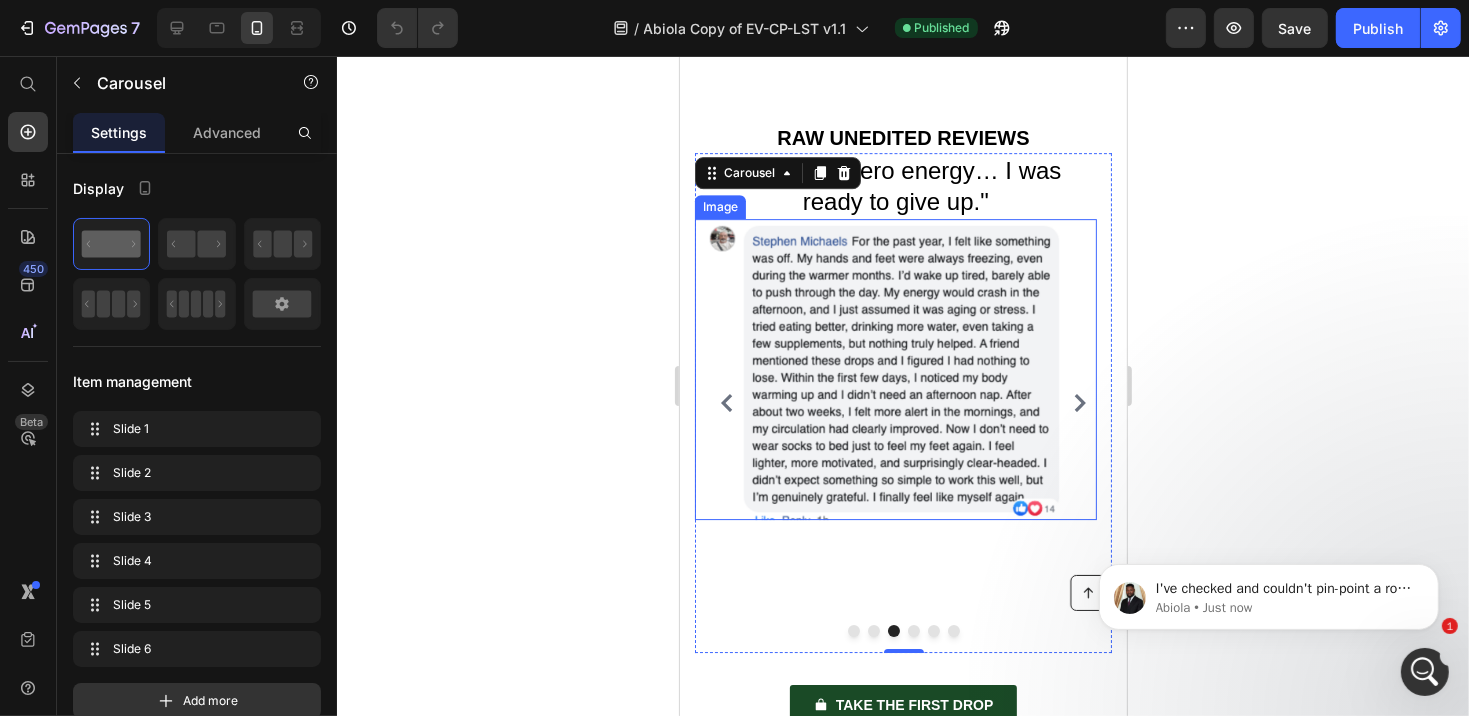 scroll, scrollTop: 11764, scrollLeft: 0, axis: vertical 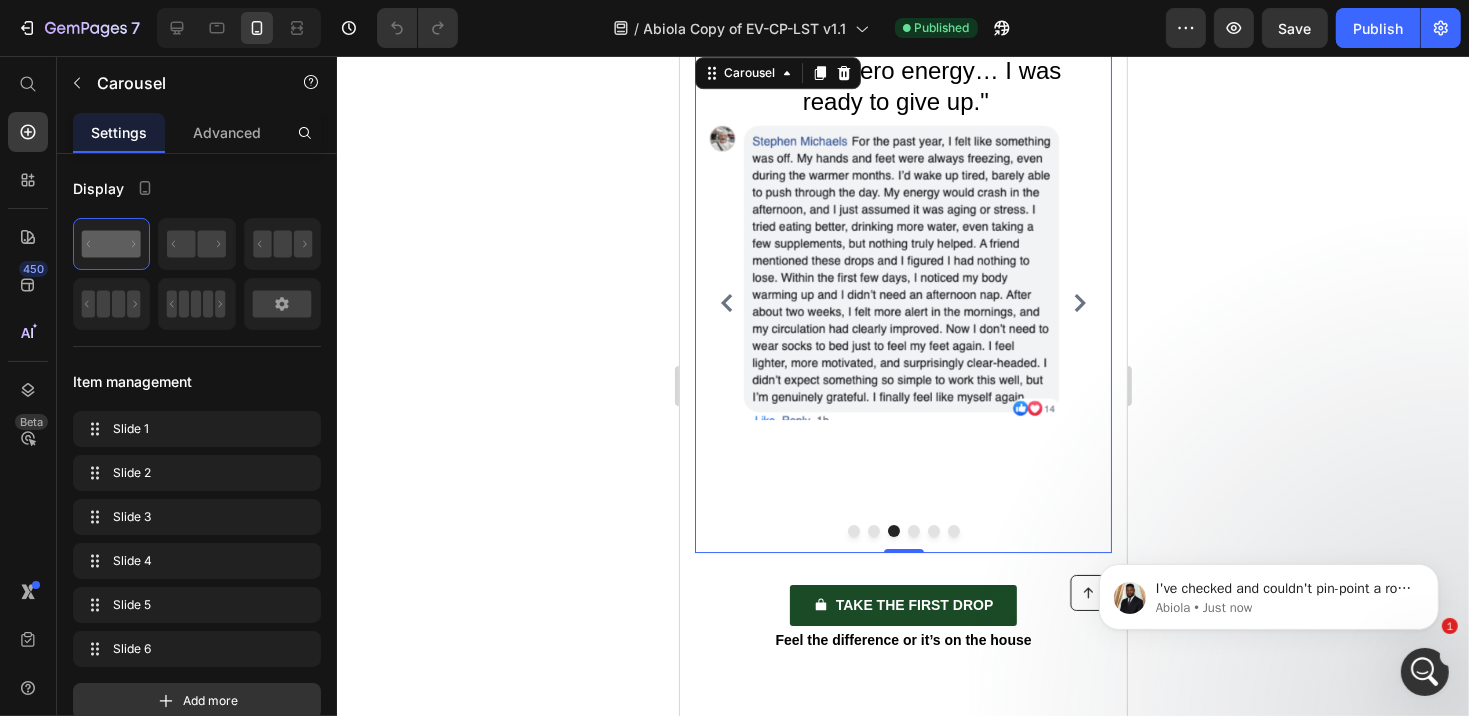 click at bounding box center [913, 530] 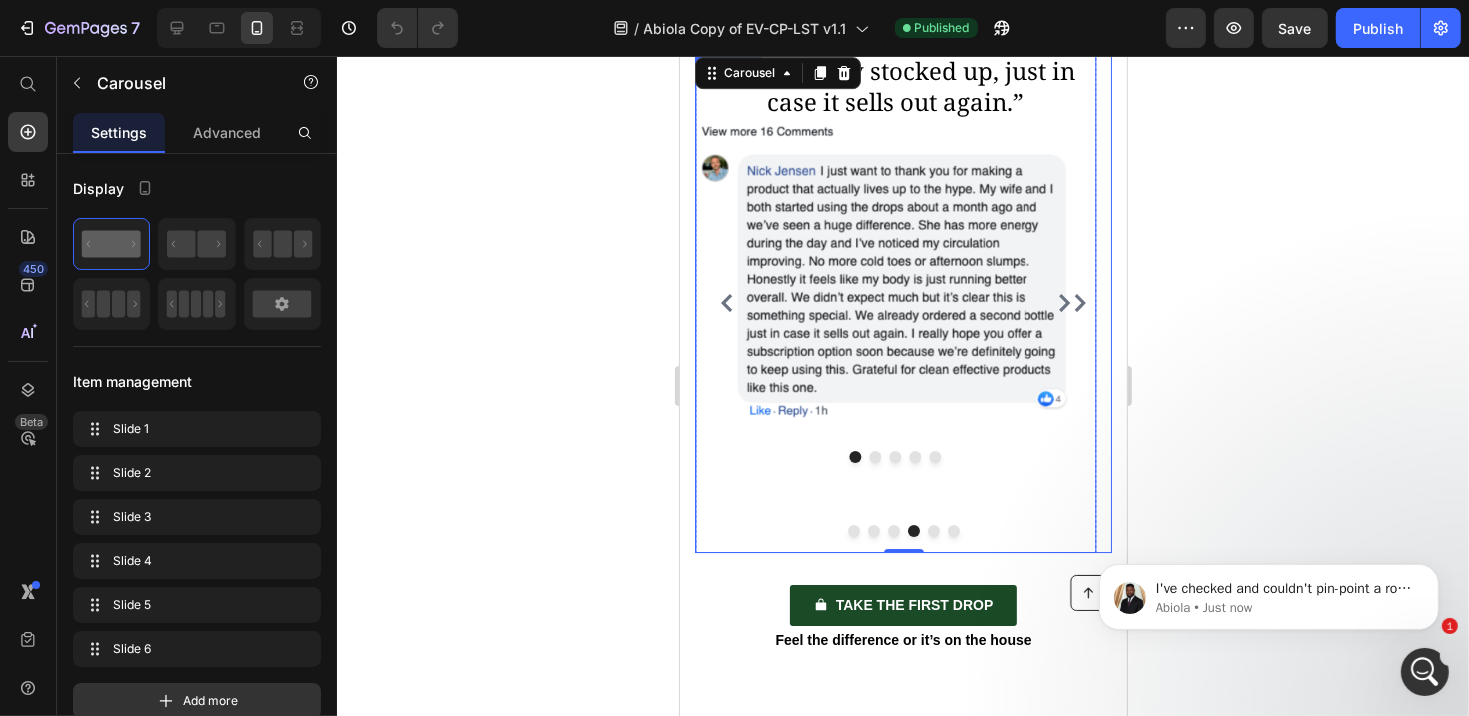 click at bounding box center [895, 456] 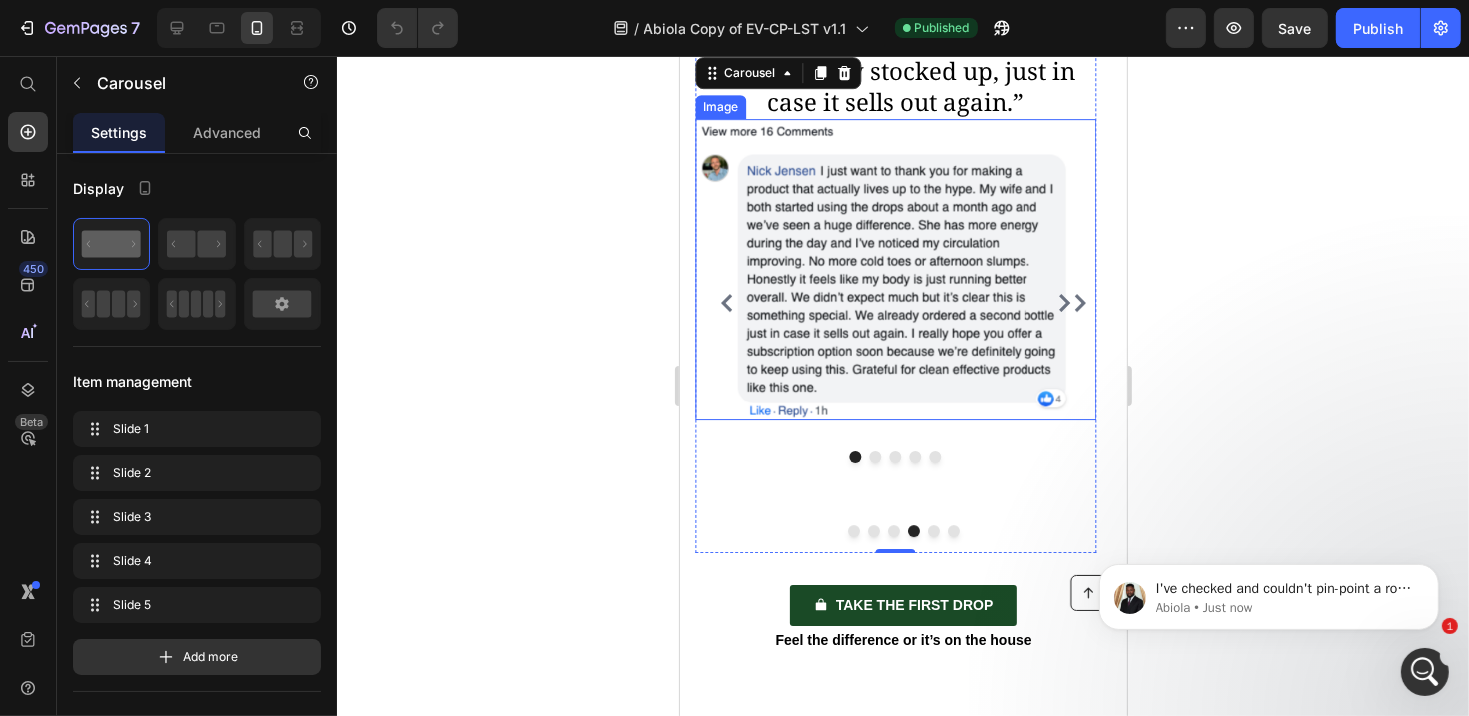 click at bounding box center (895, 268) 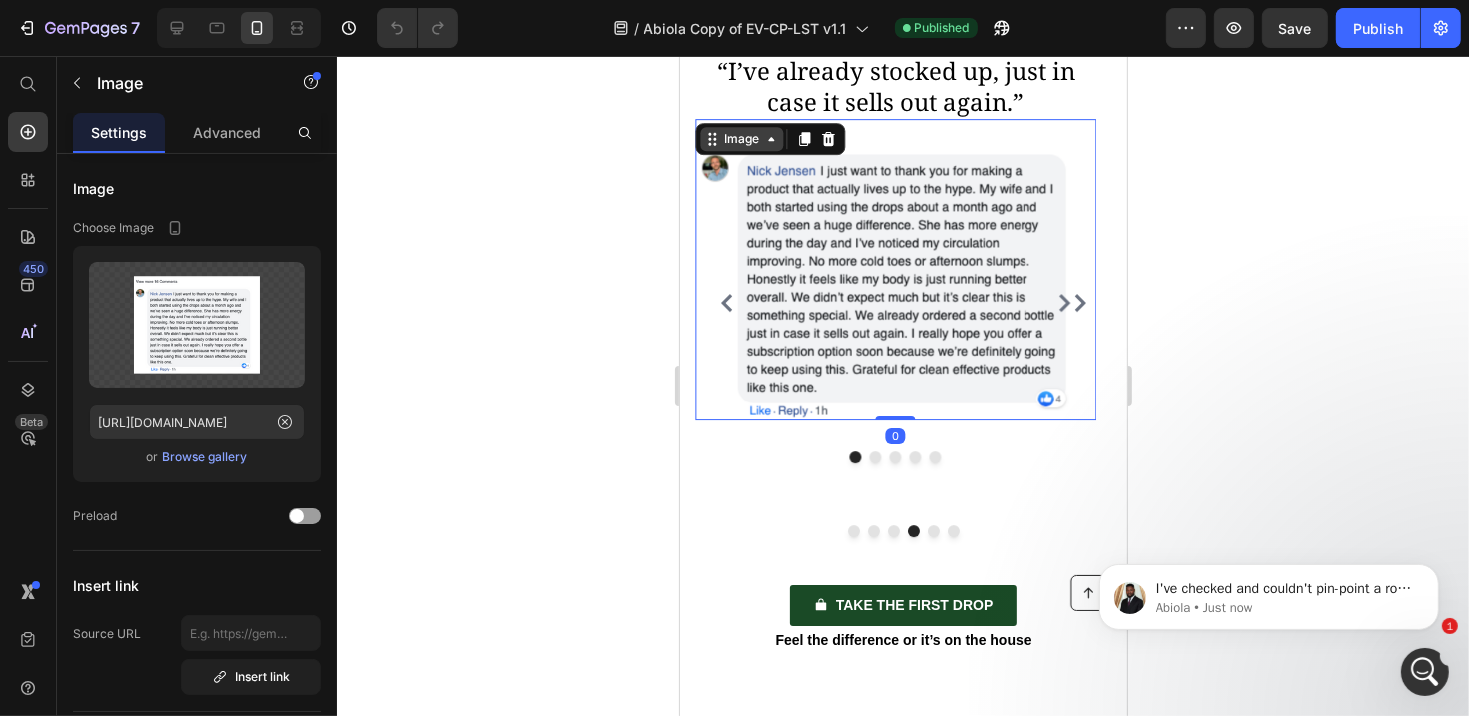 click 